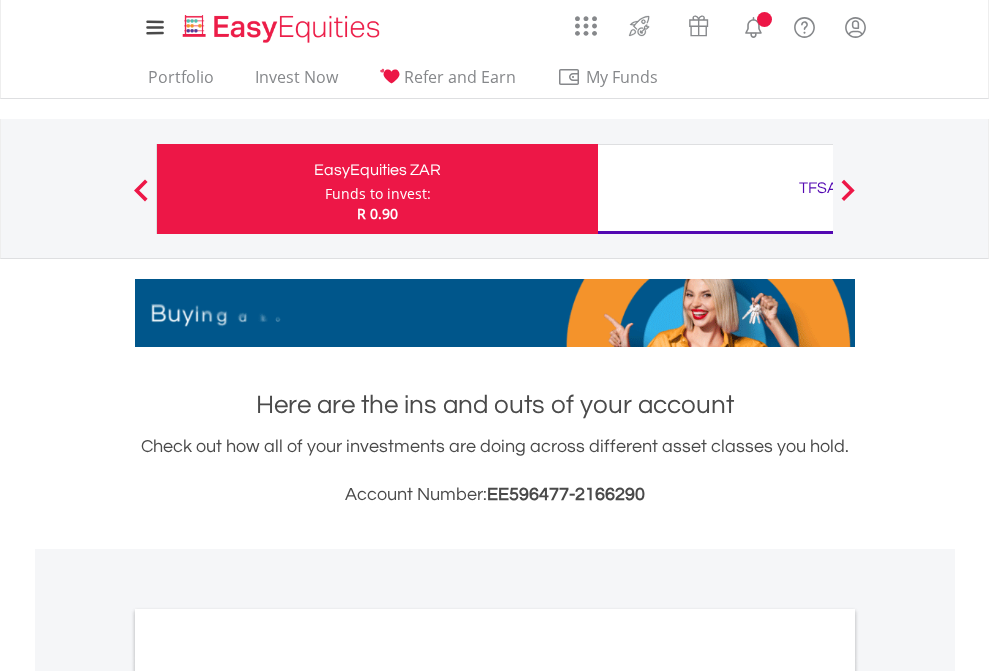 scroll, scrollTop: 0, scrollLeft: 0, axis: both 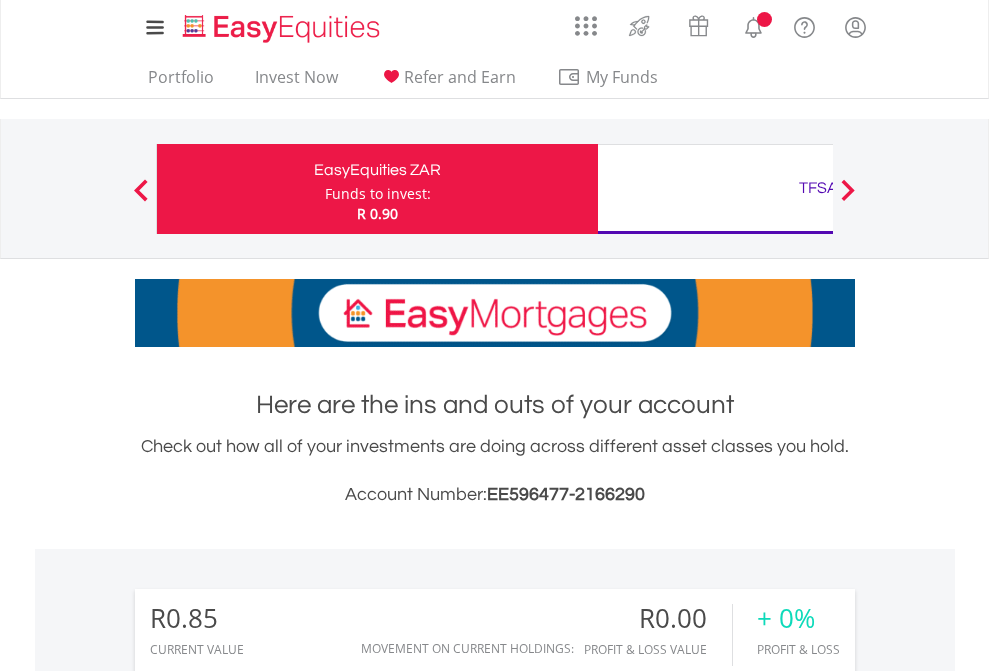 click on "Funds to invest:" at bounding box center [378, 194] 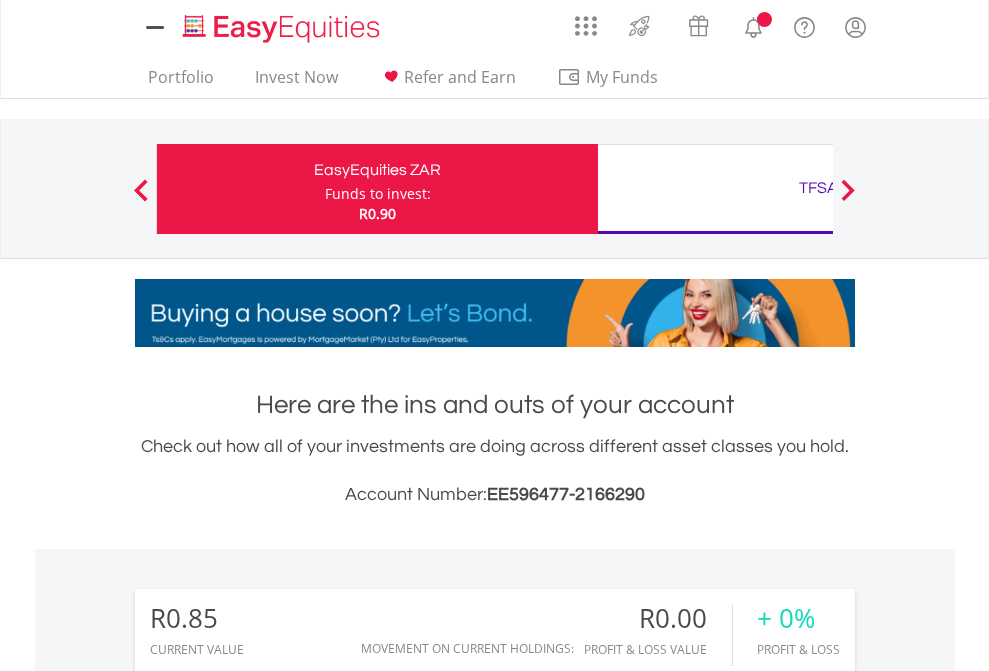 scroll, scrollTop: 0, scrollLeft: 0, axis: both 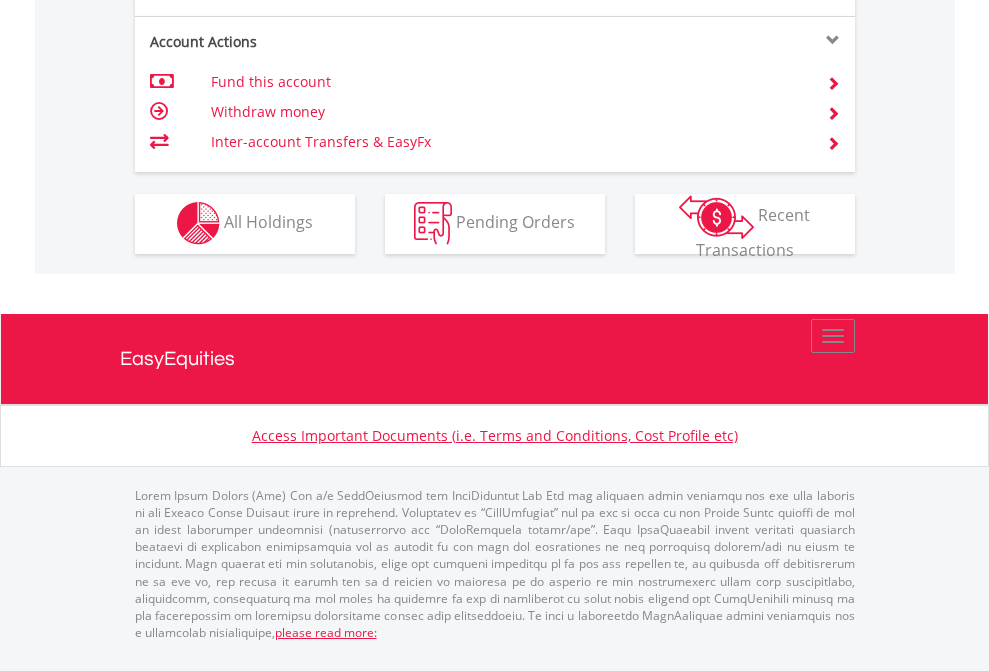 click on "Investment types" at bounding box center [706, -353] 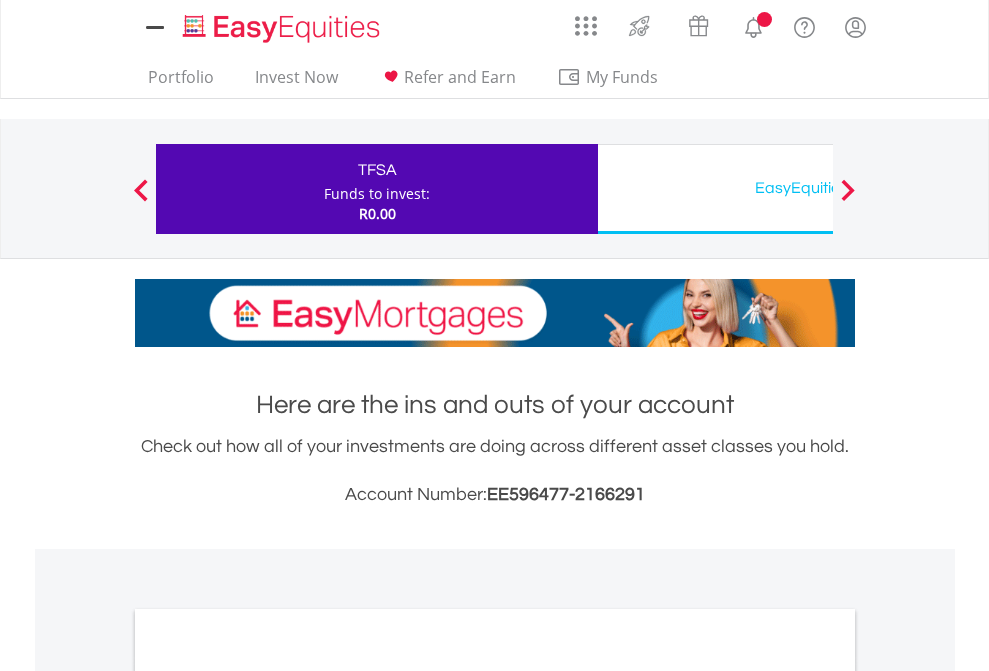 scroll, scrollTop: 0, scrollLeft: 0, axis: both 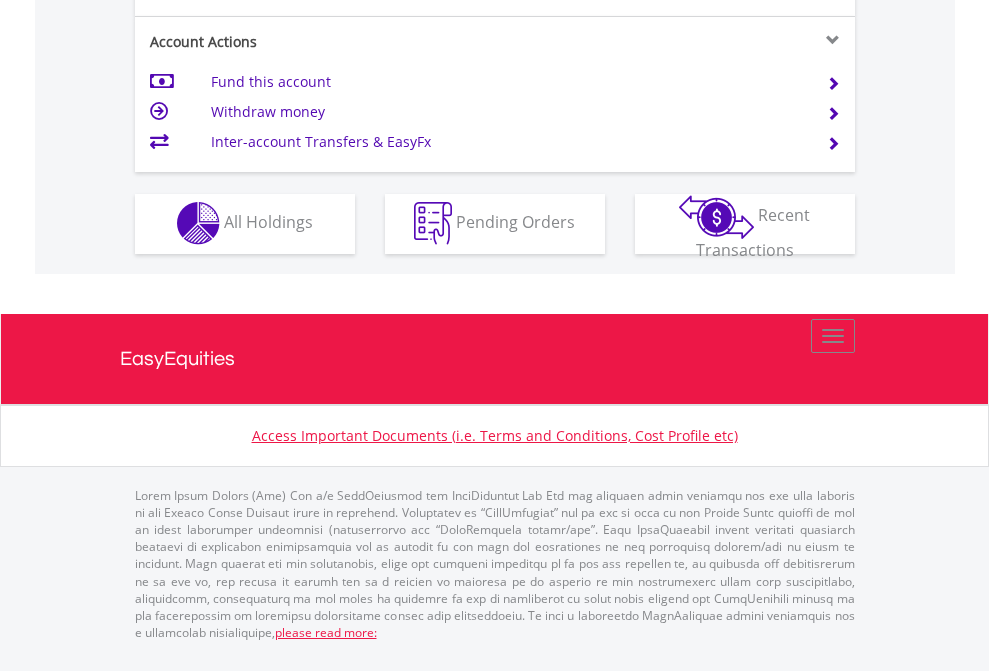 click on "Investment types" at bounding box center (706, -353) 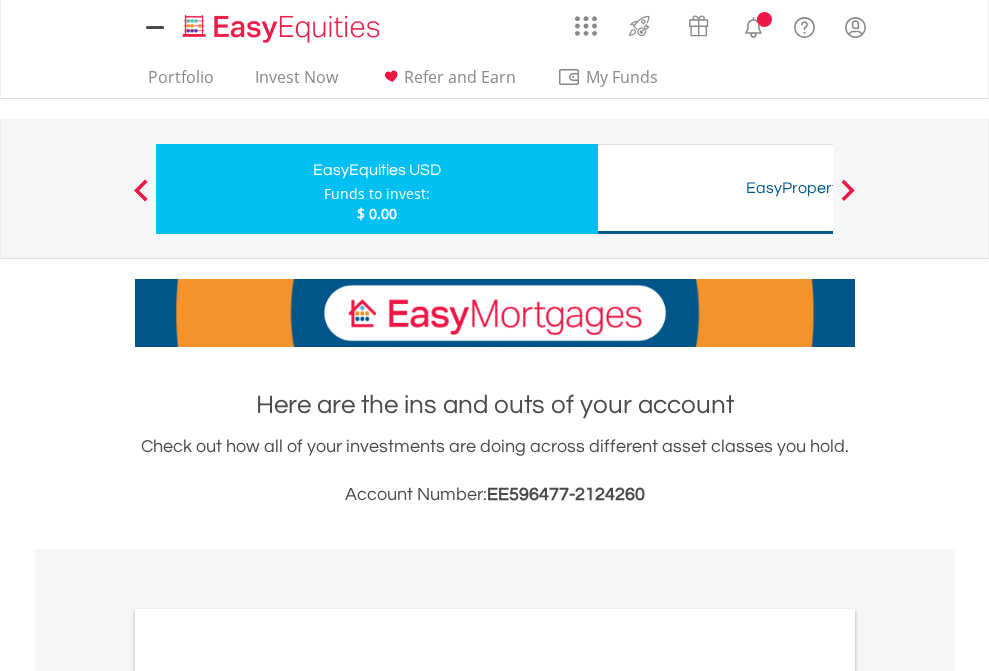 scroll, scrollTop: 0, scrollLeft: 0, axis: both 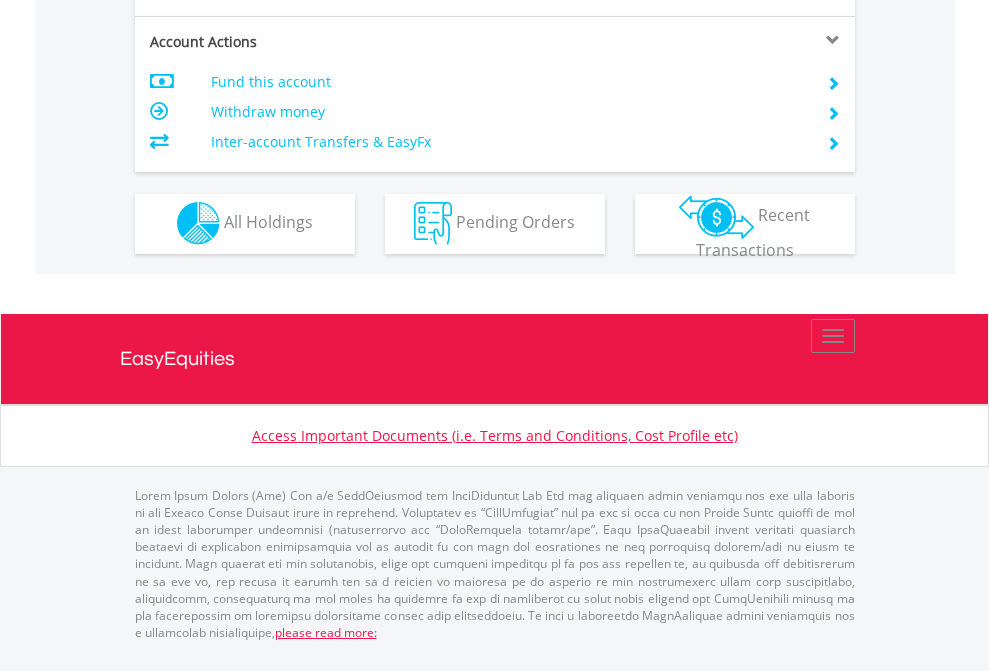 click on "Investment types" at bounding box center [706, -353] 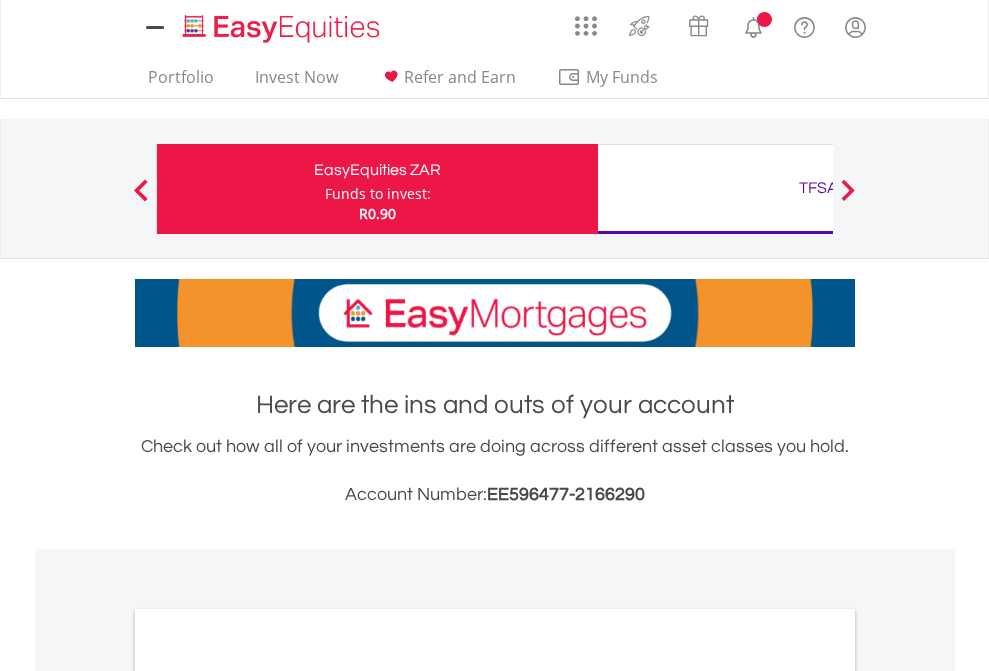 scroll, scrollTop: 0, scrollLeft: 0, axis: both 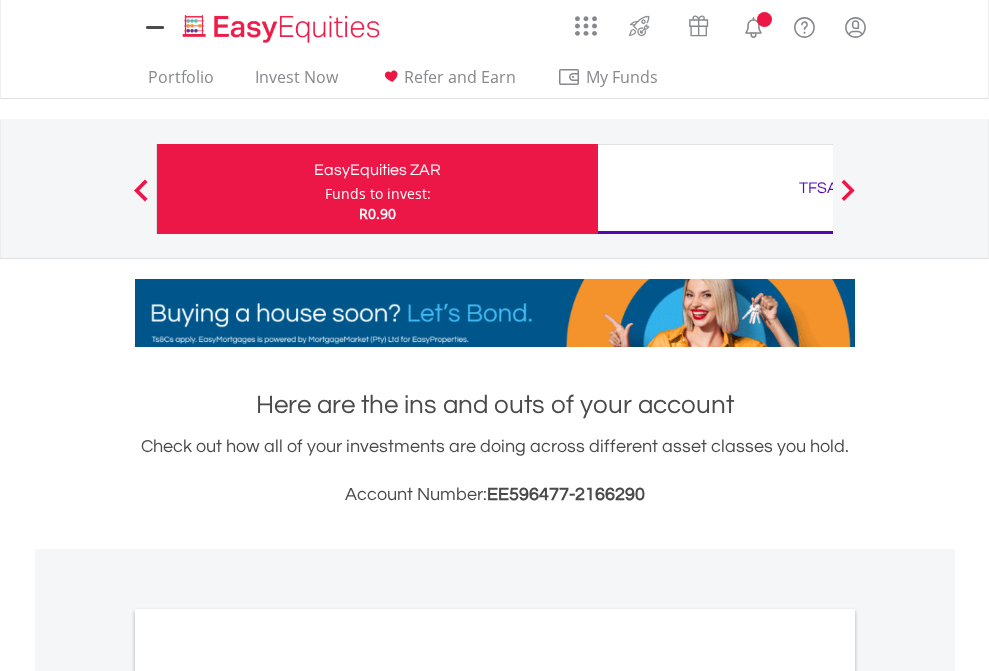 click on "All Holdings" at bounding box center (268, 1096) 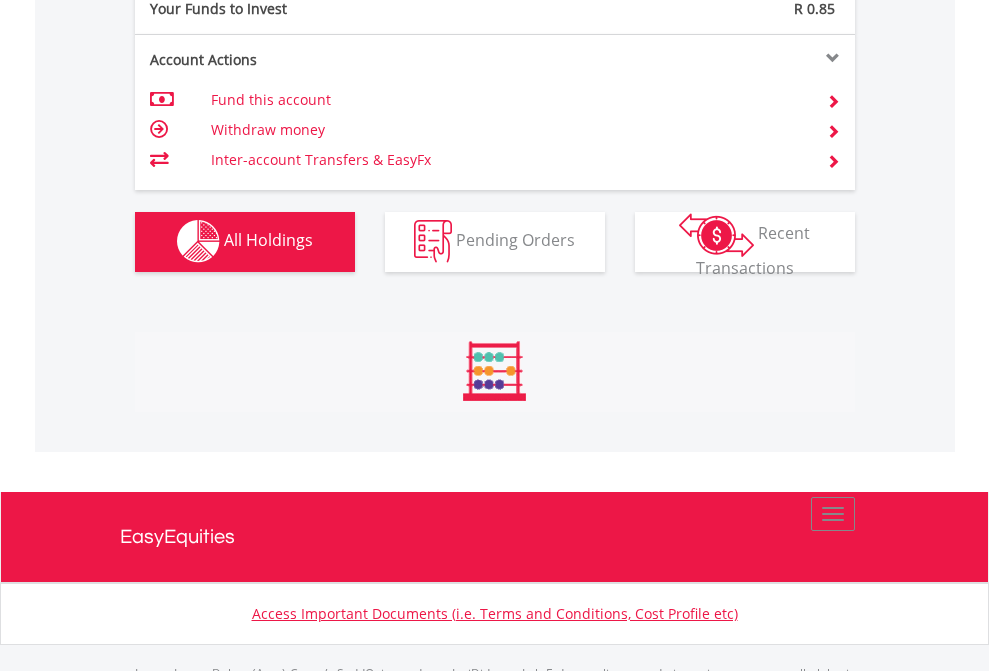 scroll, scrollTop: 999808, scrollLeft: 999687, axis: both 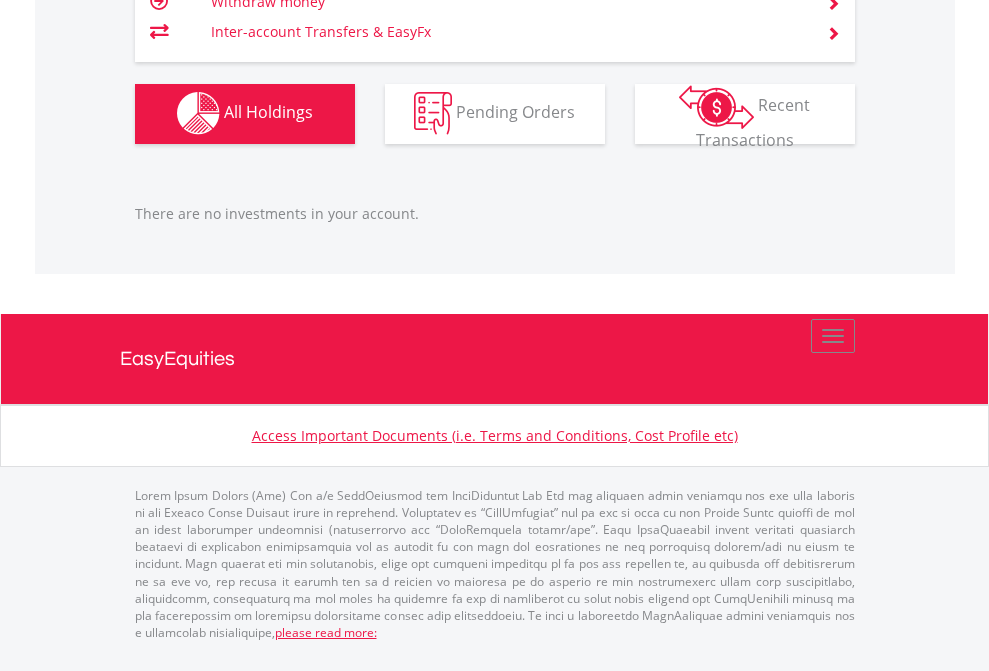 click on "TFSA" at bounding box center (818, -1142) 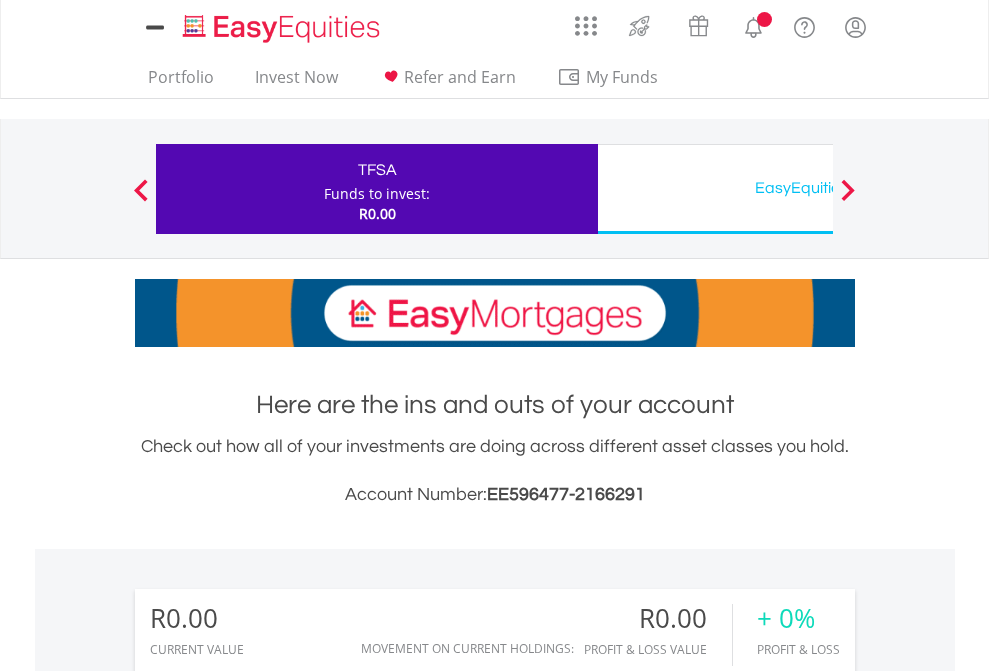 scroll, scrollTop: 0, scrollLeft: 0, axis: both 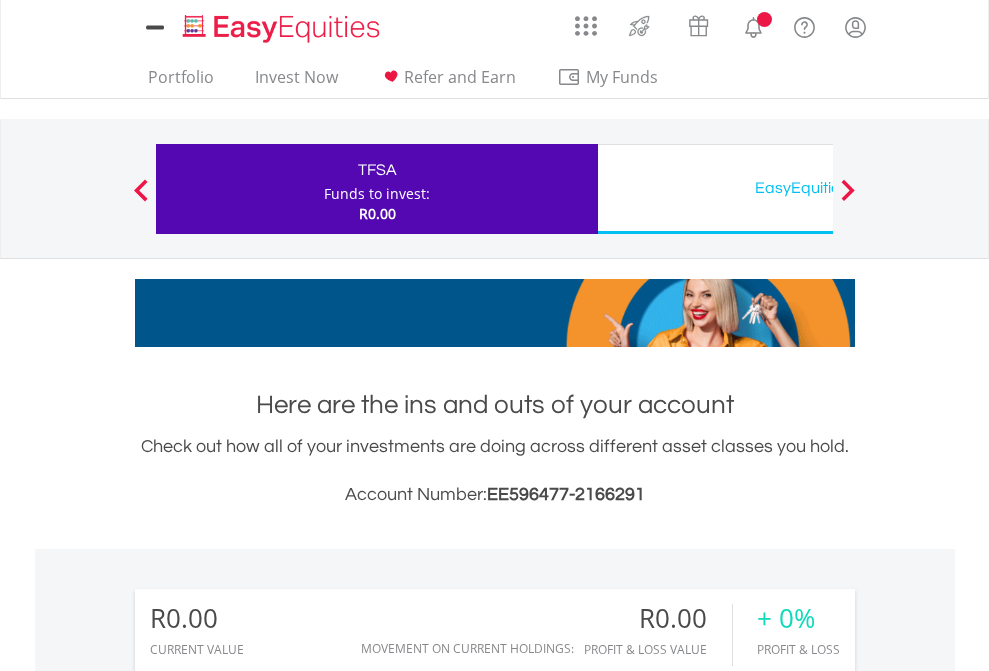 click on "All Holdings" at bounding box center (268, 1442) 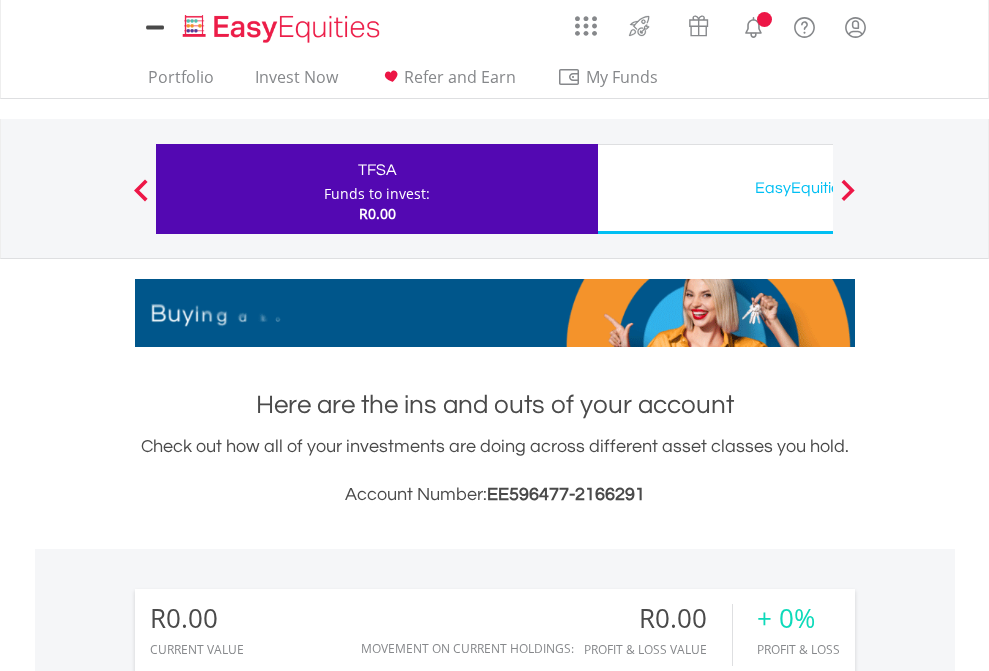 scroll, scrollTop: 999808, scrollLeft: 999687, axis: both 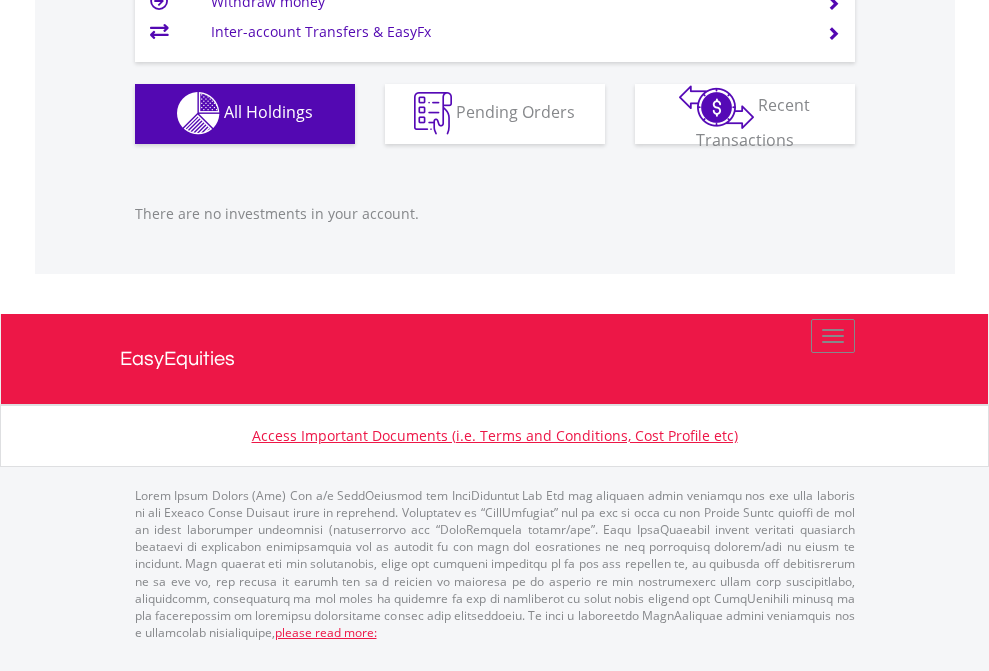 click on "EasyEquities USD" at bounding box center (818, -1142) 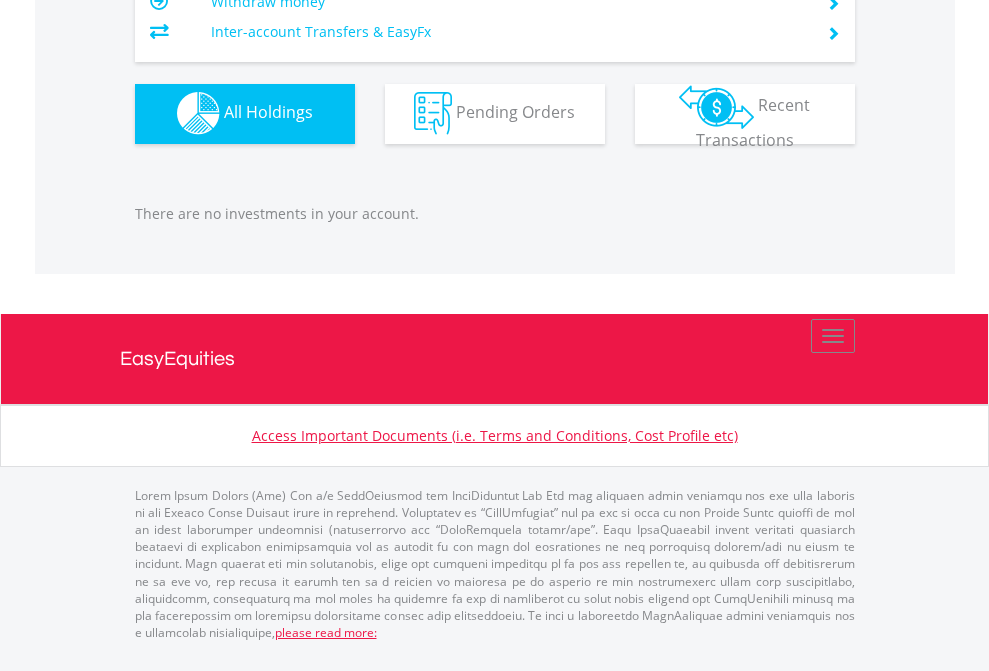 scroll, scrollTop: 1980, scrollLeft: 0, axis: vertical 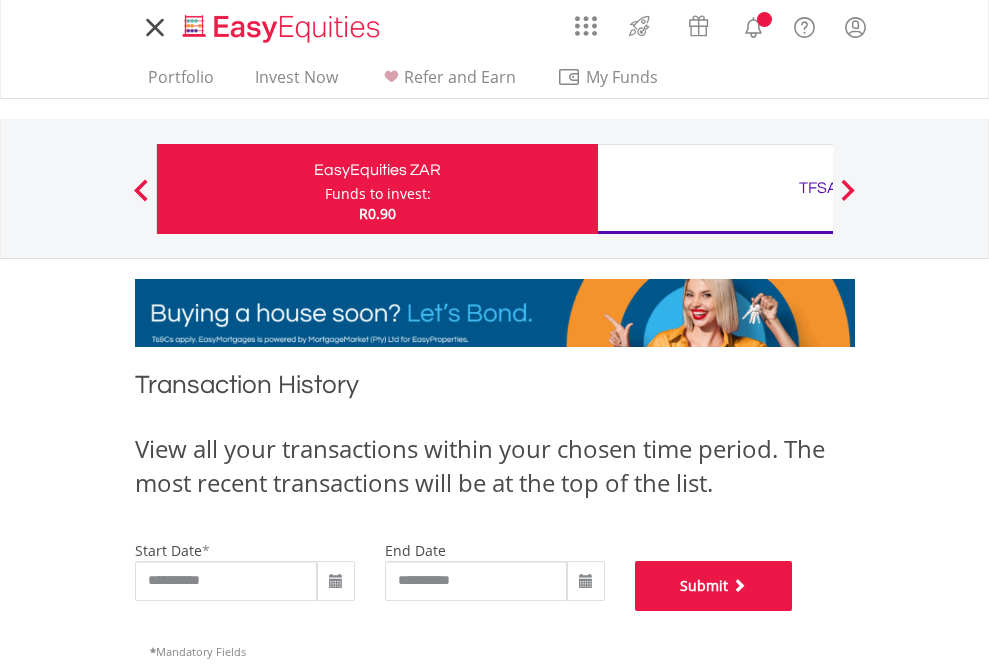 click on "Submit" at bounding box center (714, 586) 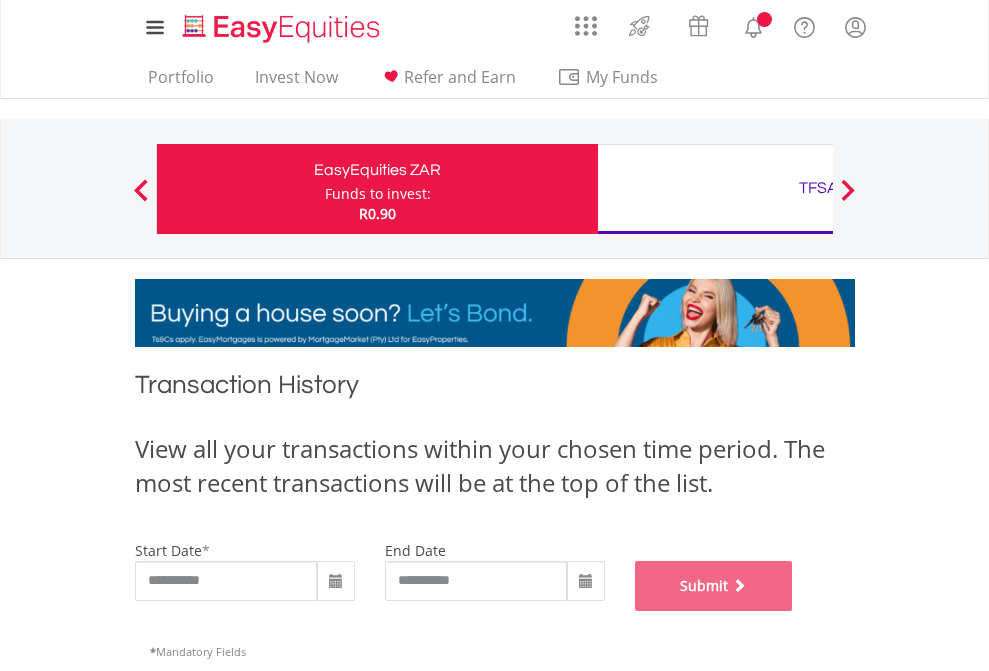 scroll, scrollTop: 811, scrollLeft: 0, axis: vertical 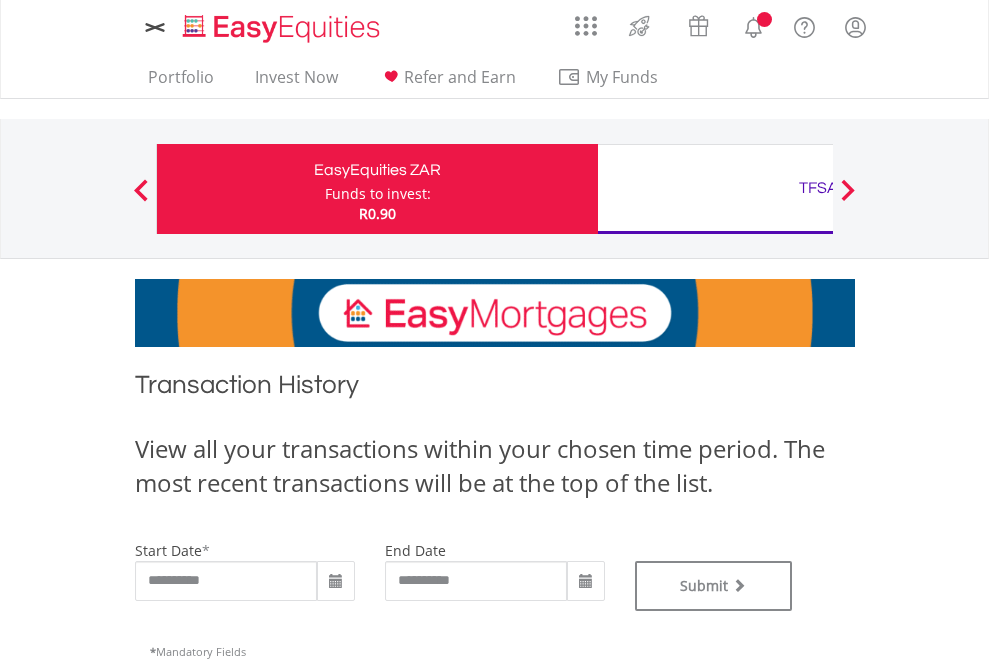 click on "TFSA" at bounding box center [818, 188] 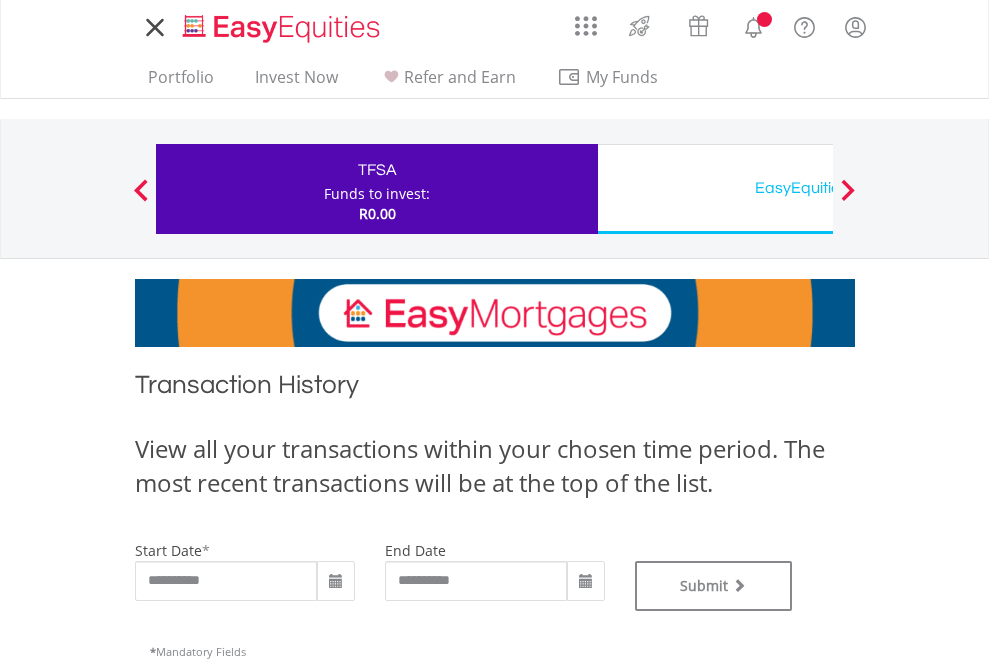 scroll, scrollTop: 0, scrollLeft: 0, axis: both 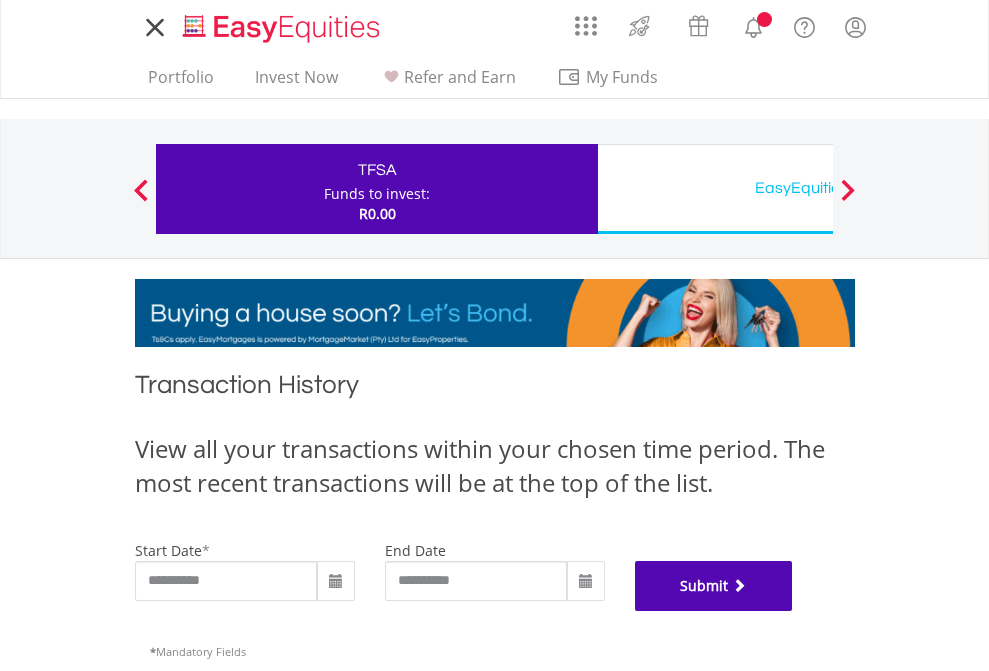 click on "Submit" at bounding box center (714, 586) 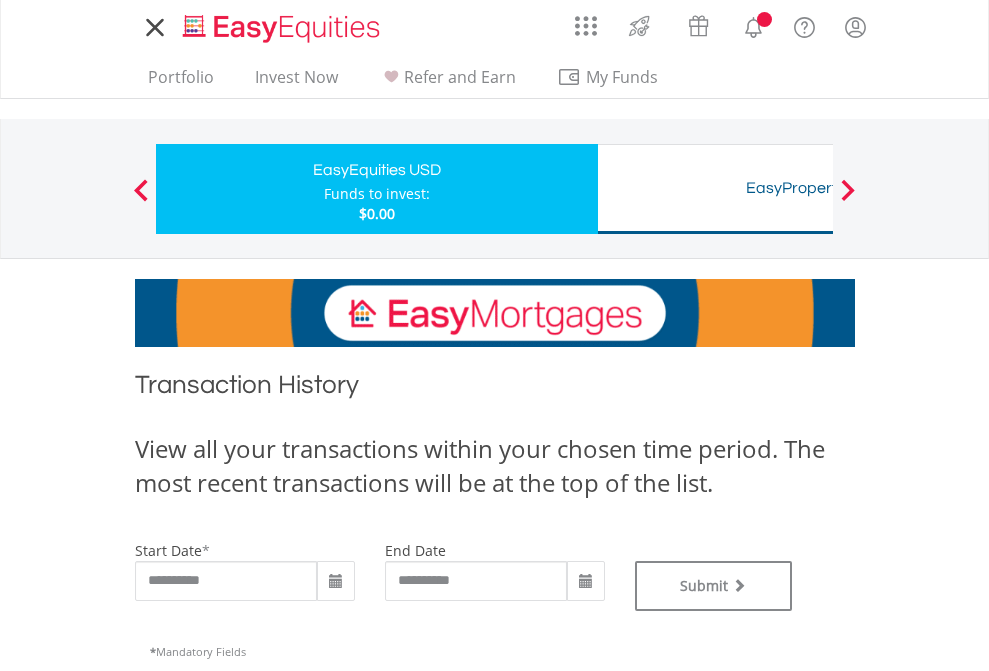 scroll, scrollTop: 0, scrollLeft: 0, axis: both 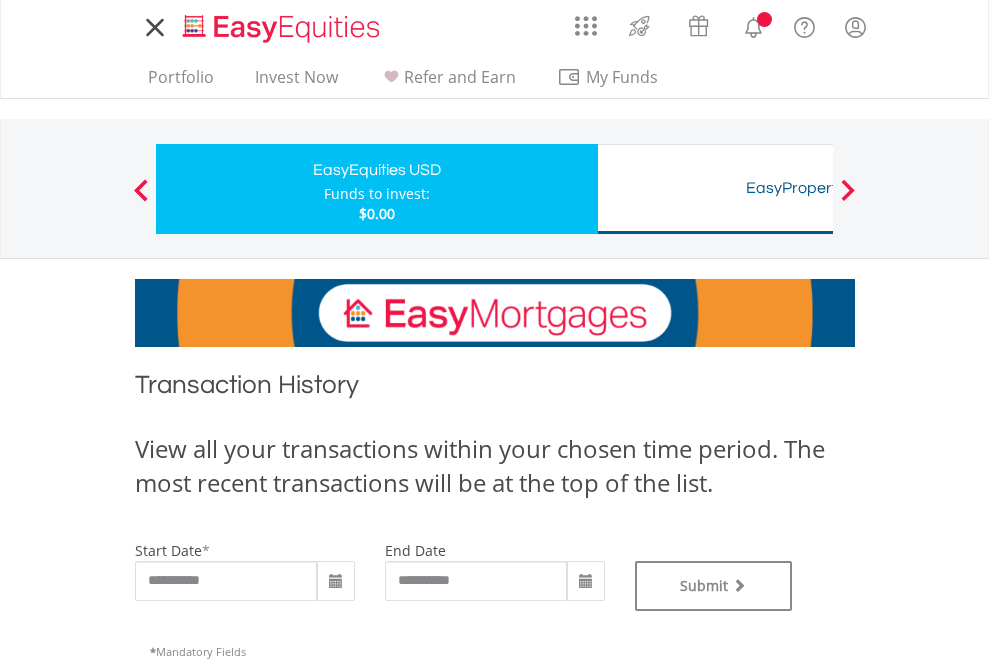 type on "**********" 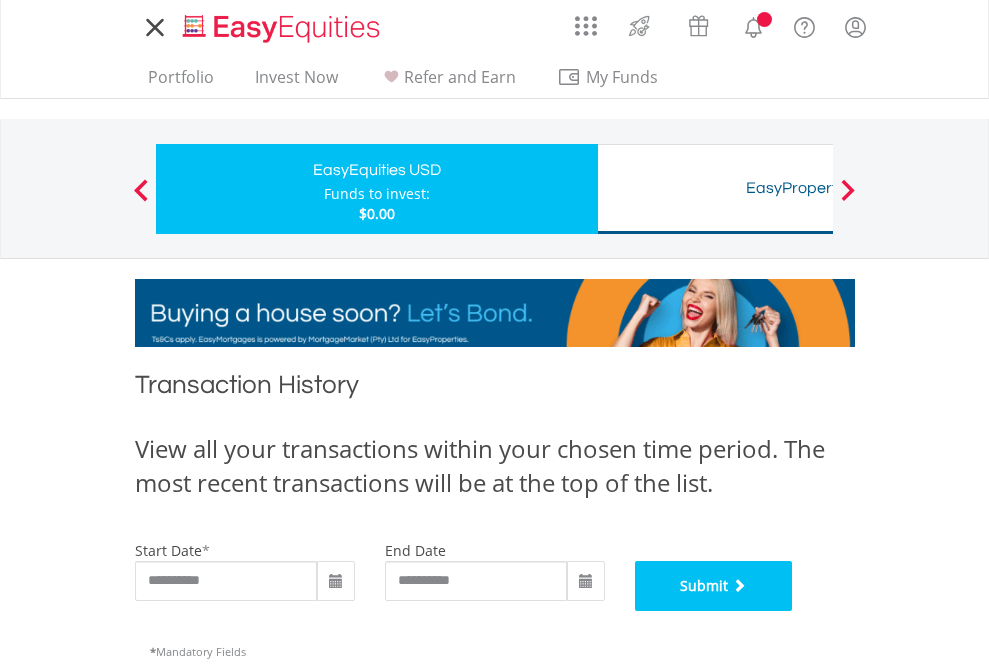 click on "Submit" at bounding box center [714, 586] 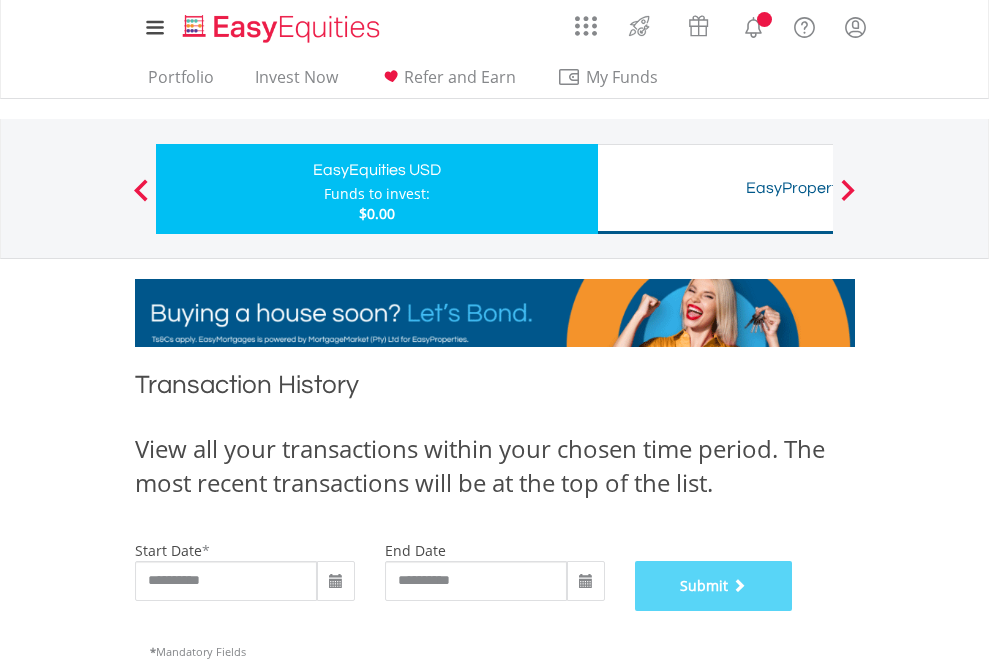 scroll, scrollTop: 811, scrollLeft: 0, axis: vertical 